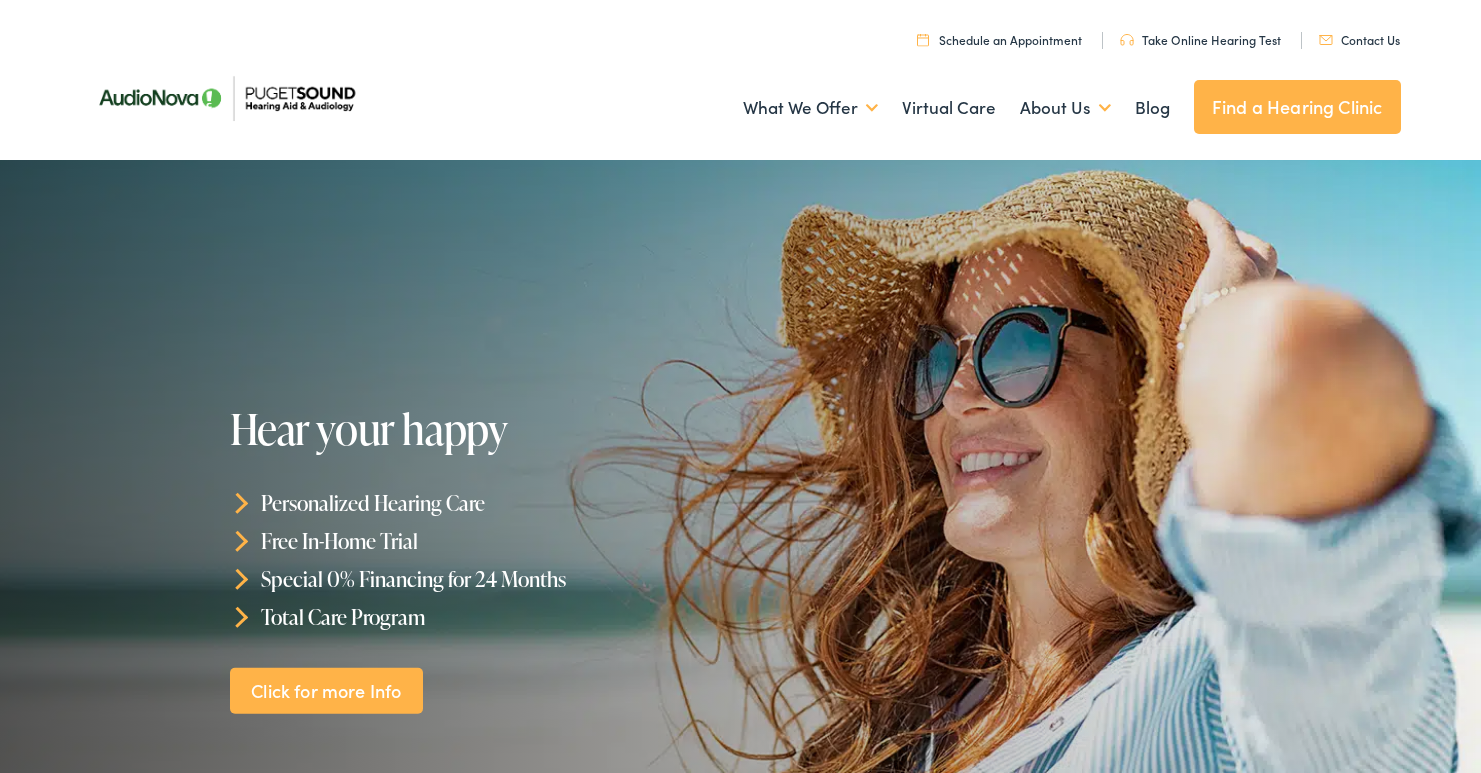scroll, scrollTop: 0, scrollLeft: 0, axis: both 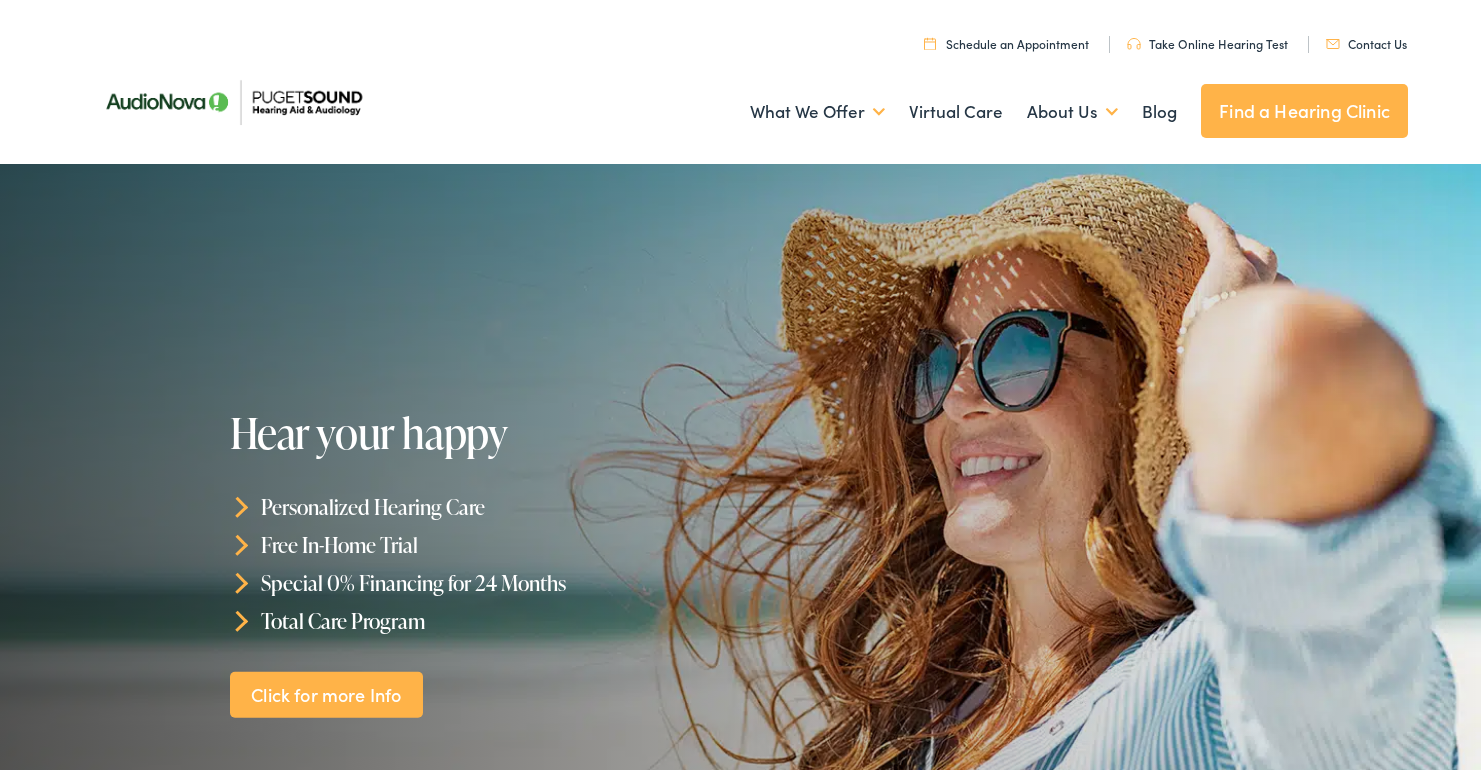 click on "Find a Hearing Clinic" at bounding box center [1304, 107] 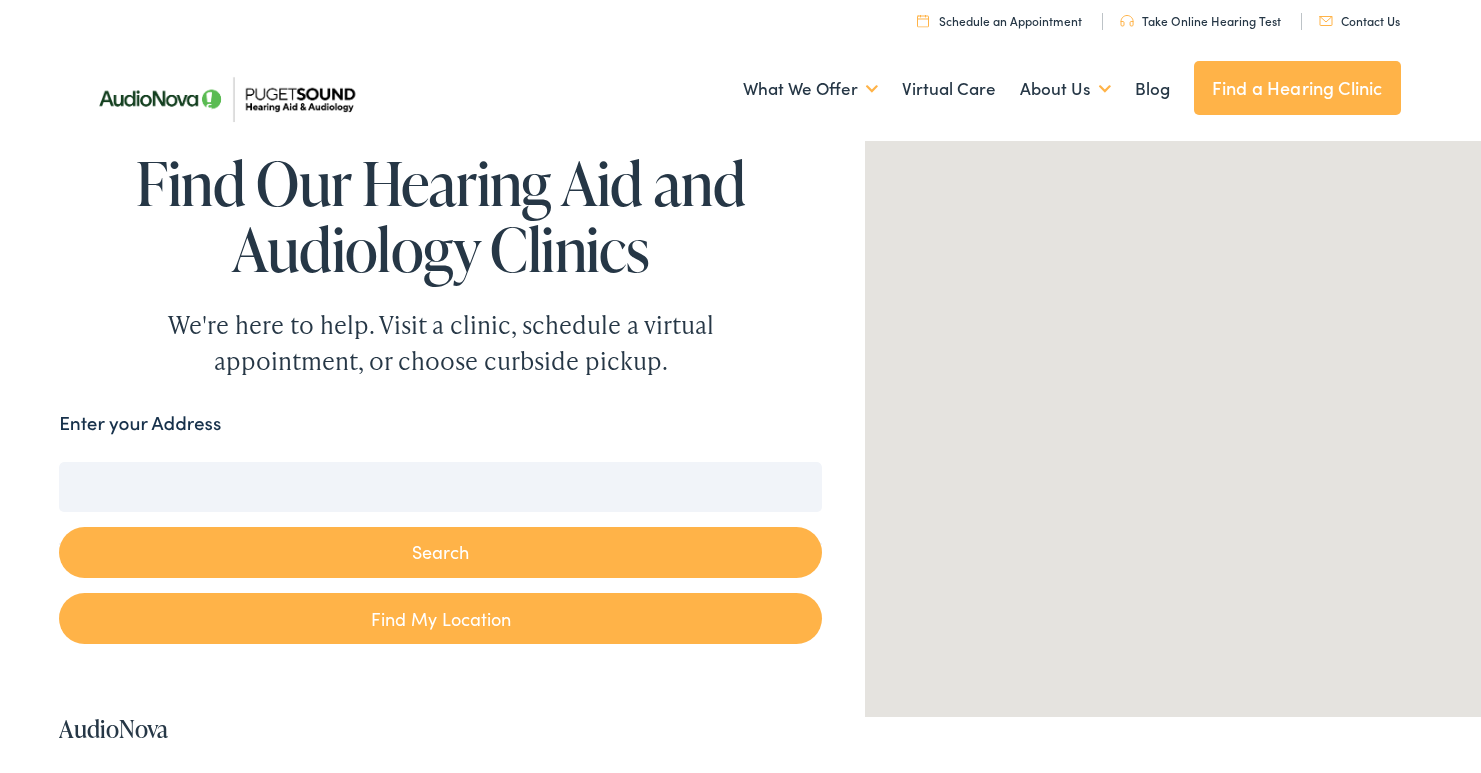 scroll, scrollTop: 0, scrollLeft: 0, axis: both 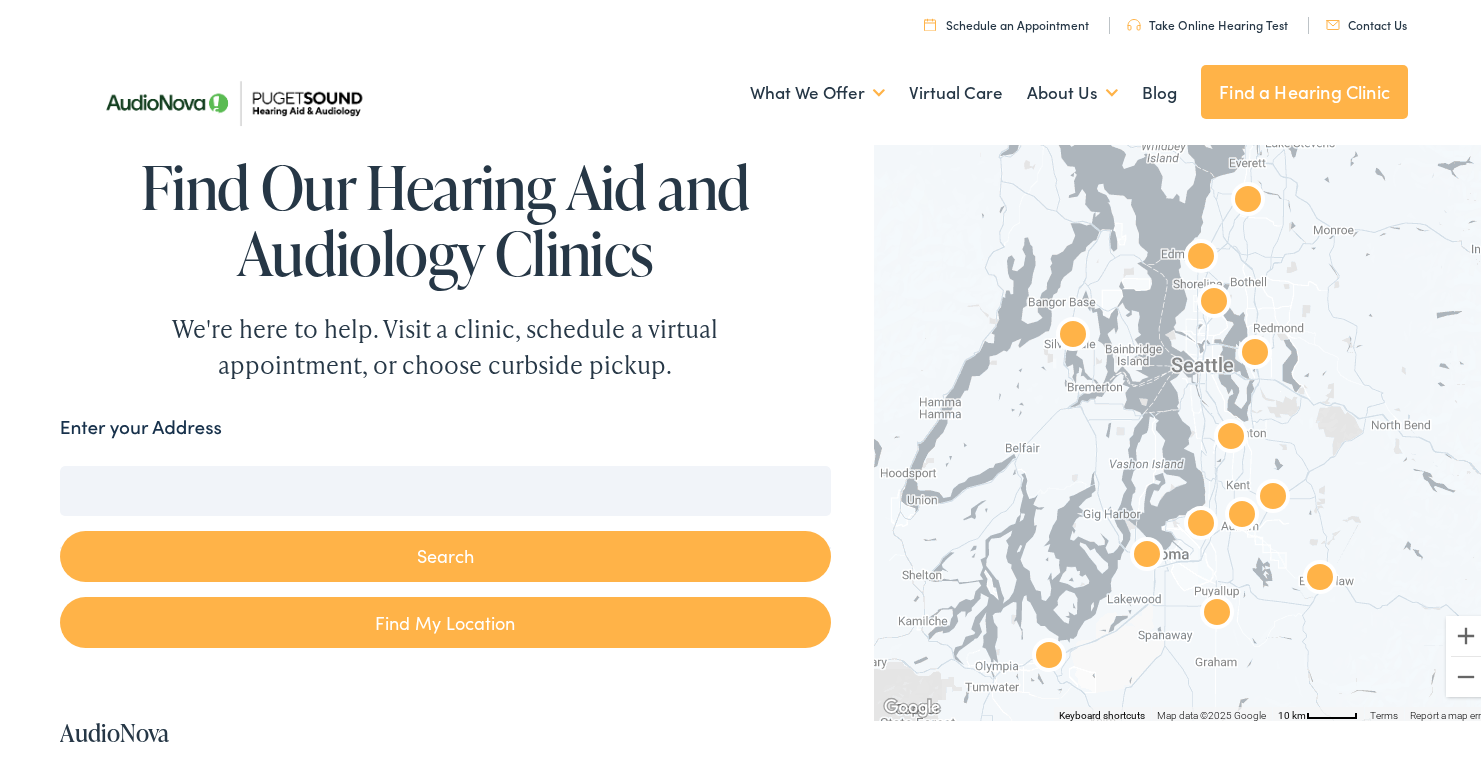 click at bounding box center [1248, 198] 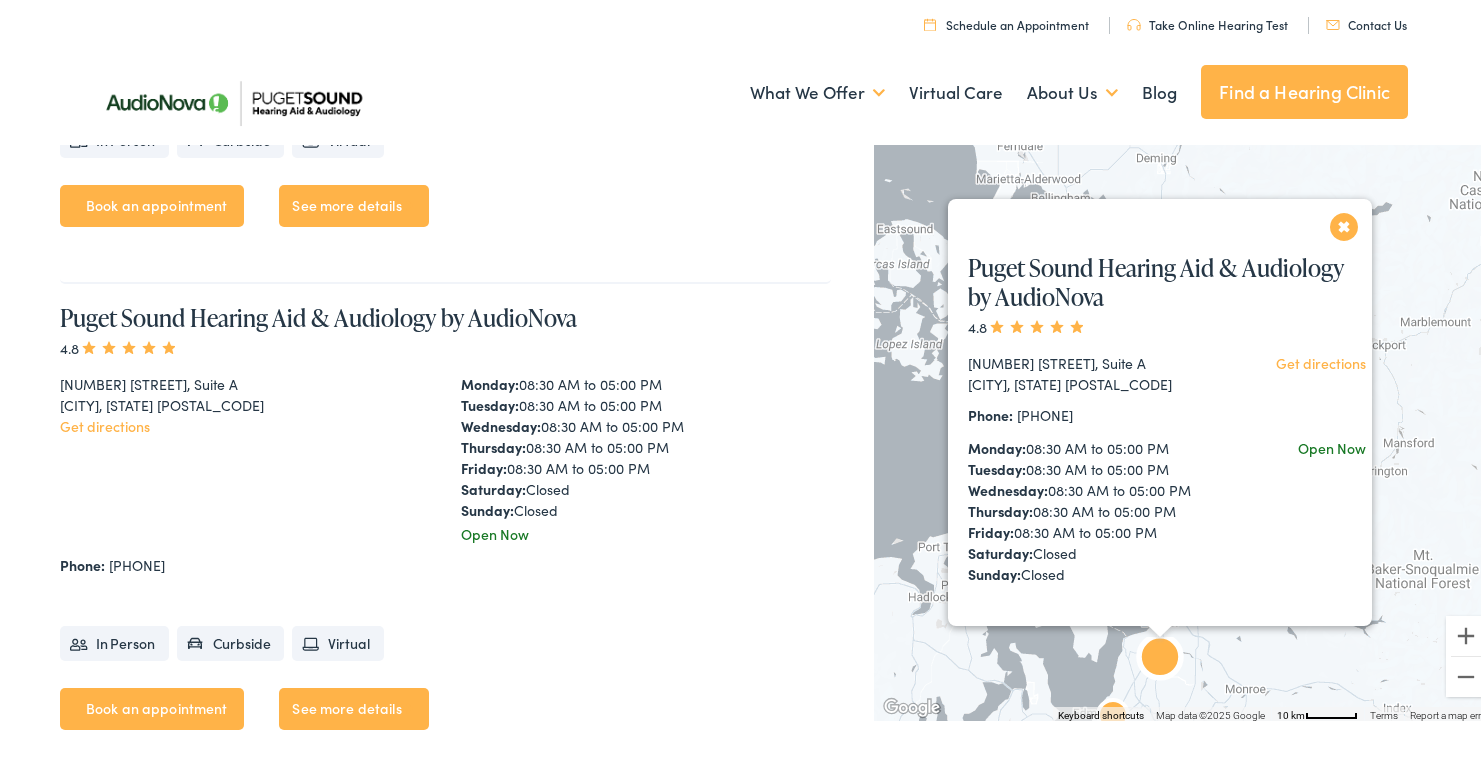 scroll, scrollTop: 2525, scrollLeft: 0, axis: vertical 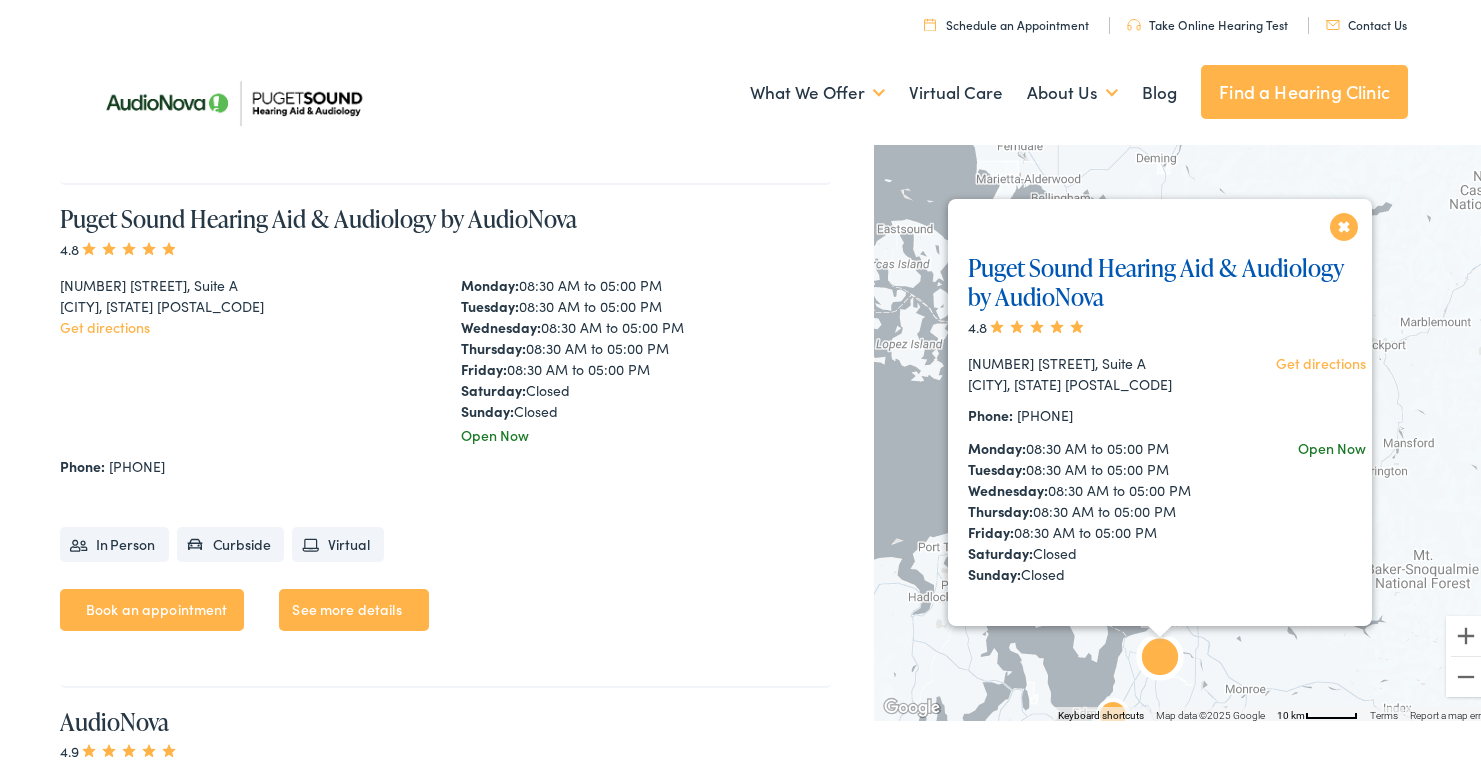 click on "Puget Sound Hearing Aid & Audiology by AudioNova" at bounding box center [1156, 278] 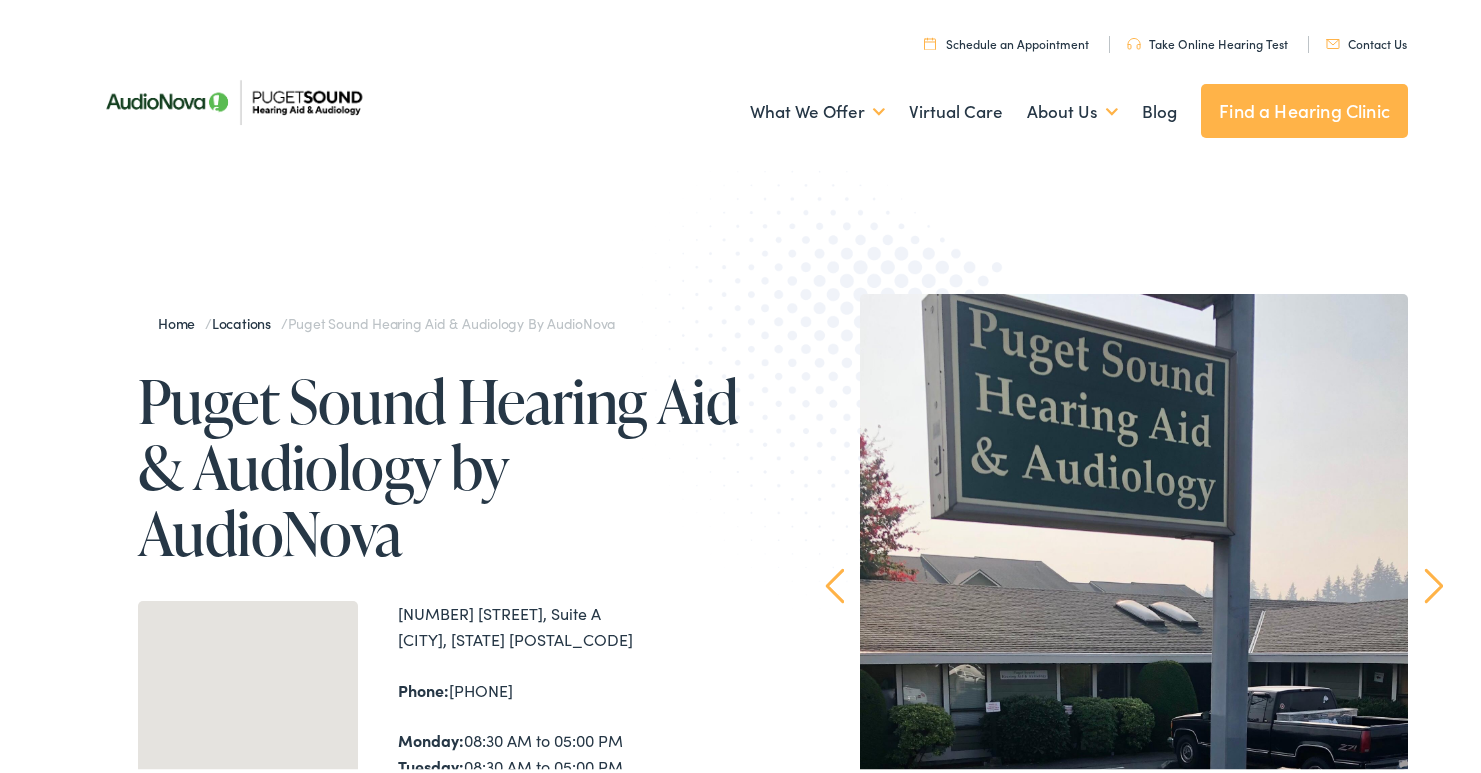 scroll, scrollTop: 200, scrollLeft: 0, axis: vertical 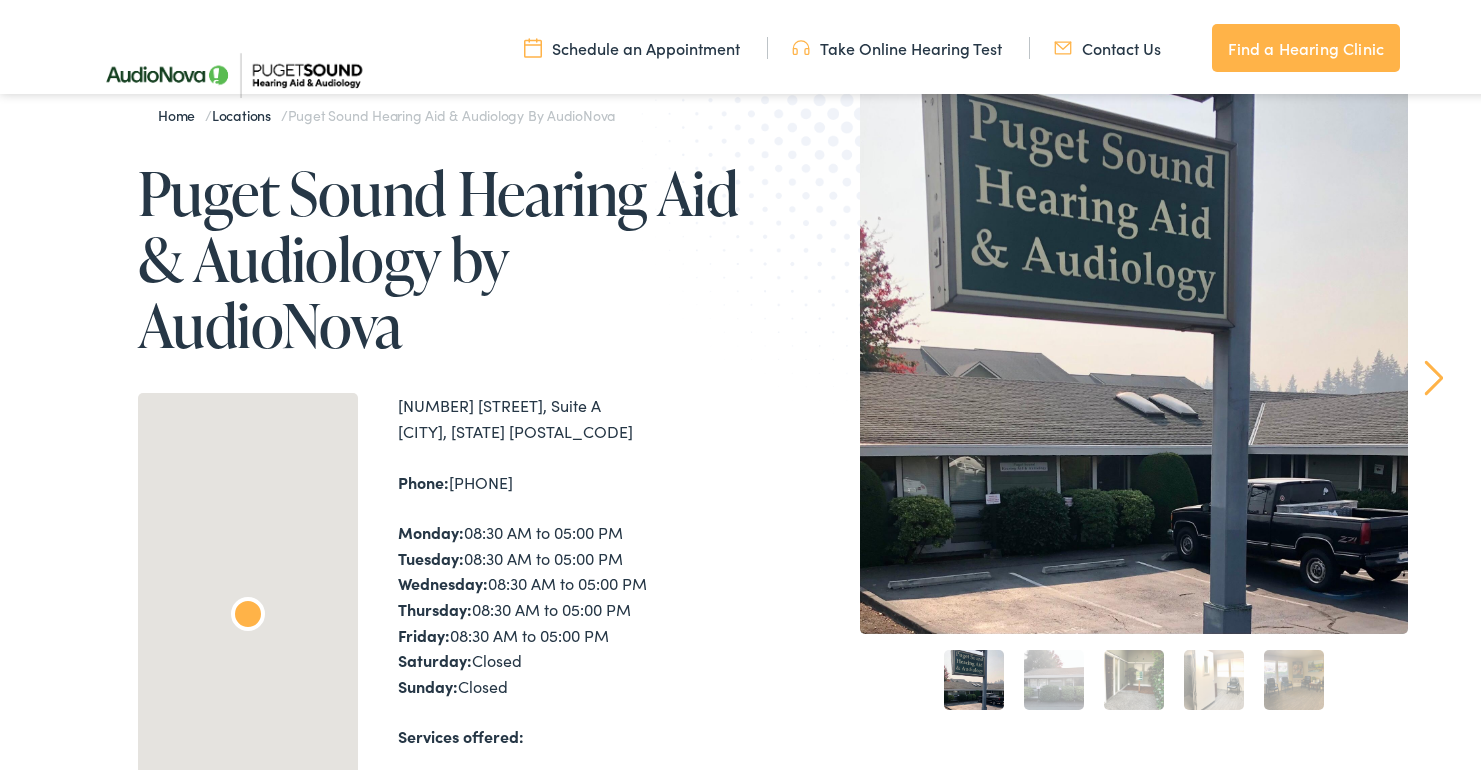 drag, startPoint x: 527, startPoint y: 137, endPoint x: 423, endPoint y: 117, distance: 105.90562 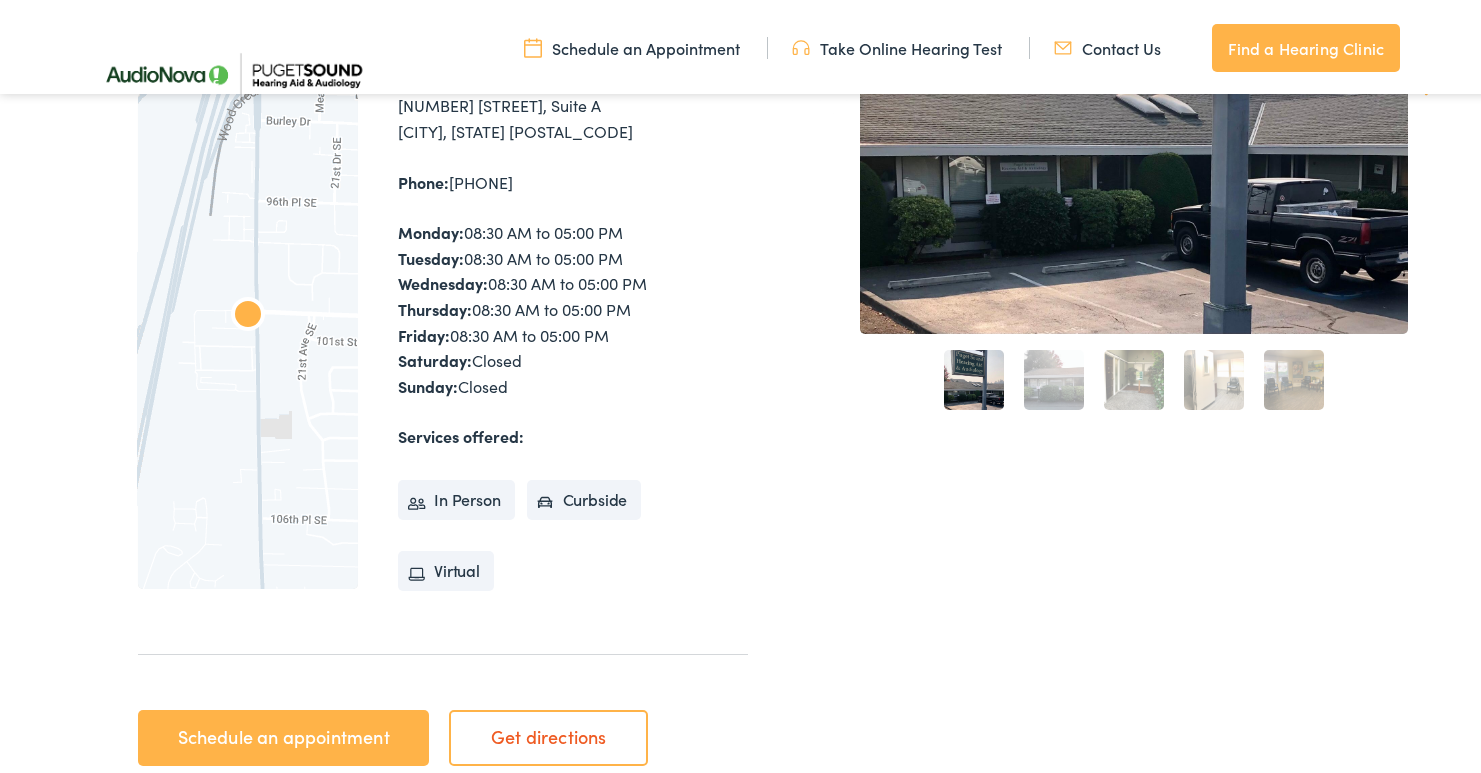 scroll, scrollTop: 0, scrollLeft: 0, axis: both 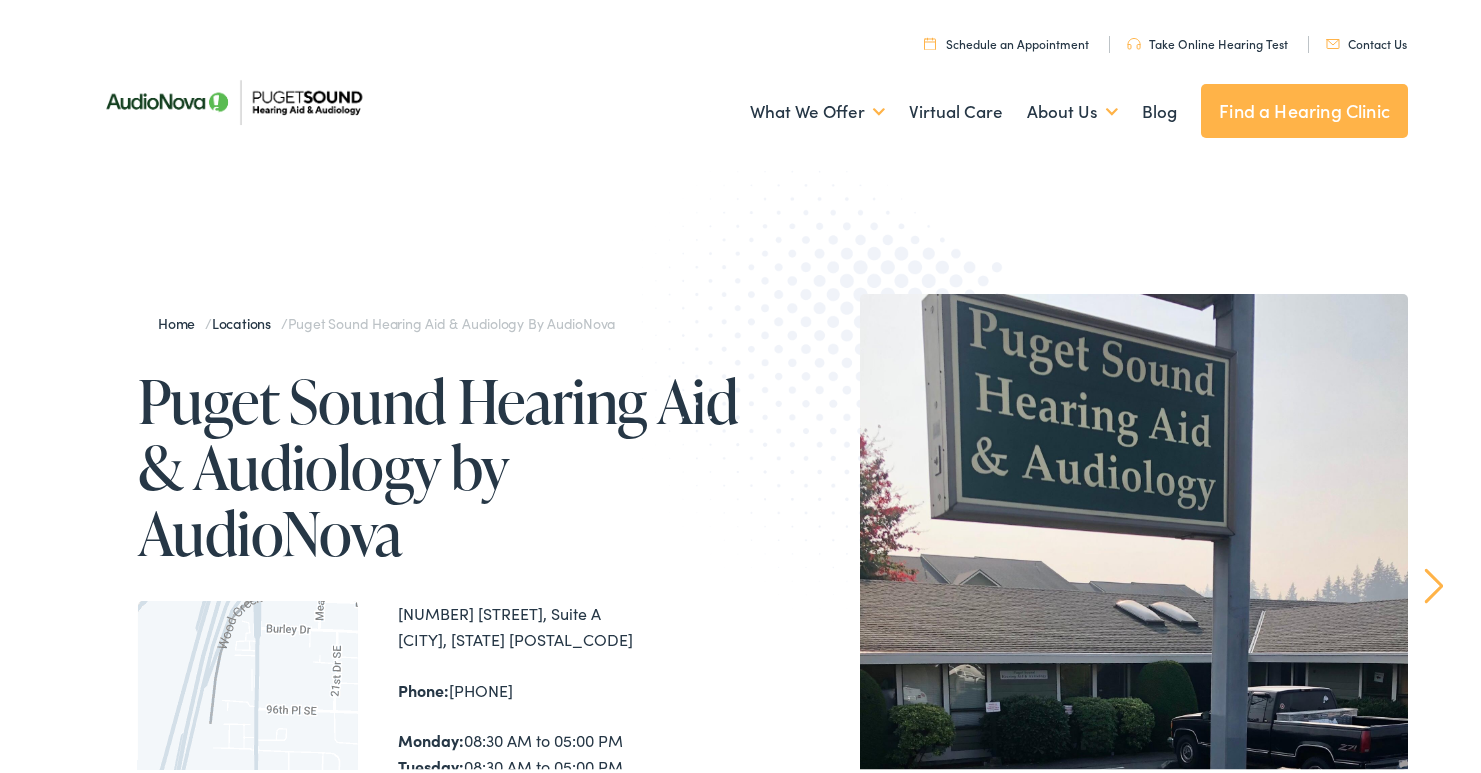 click on "1820 100th Pl SE, Suite A
Everett                , WA 98208
Phone:  425-337-9109
Monday:  08:30 AM to 05:00 PM Tuesday:  08:30 AM to 05:00 PM Wednesday:  08:30 AM to 05:00 PM Thursday:  08:30 AM to 05:00 PM Friday:  08:30 AM to 05:00 PM Saturday:  Closed Sunday:  Closed
Services offered:
In Person
Curbside
Virtual" at bounding box center (573, 845) 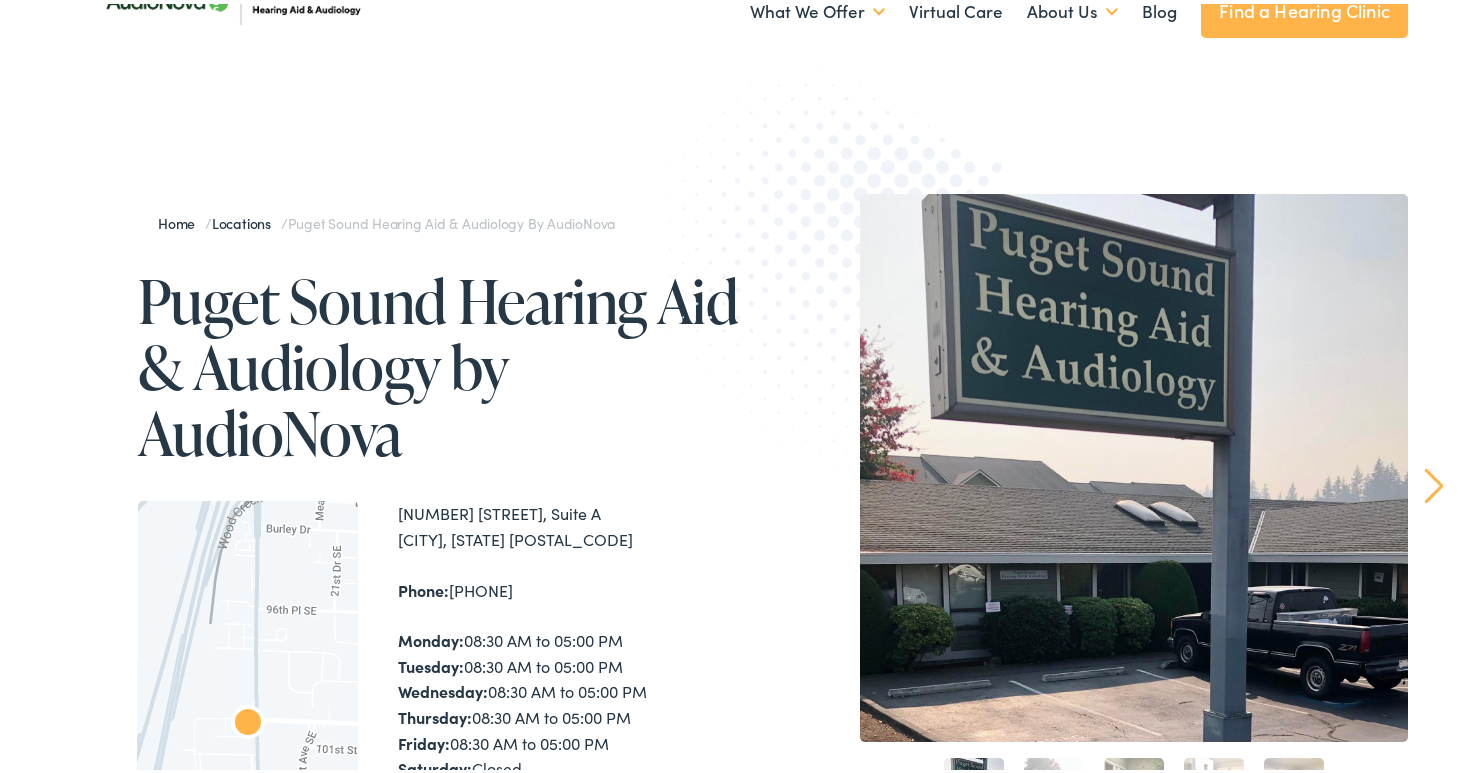 drag, startPoint x: 550, startPoint y: 595, endPoint x: 446, endPoint y: 582, distance: 104.80935 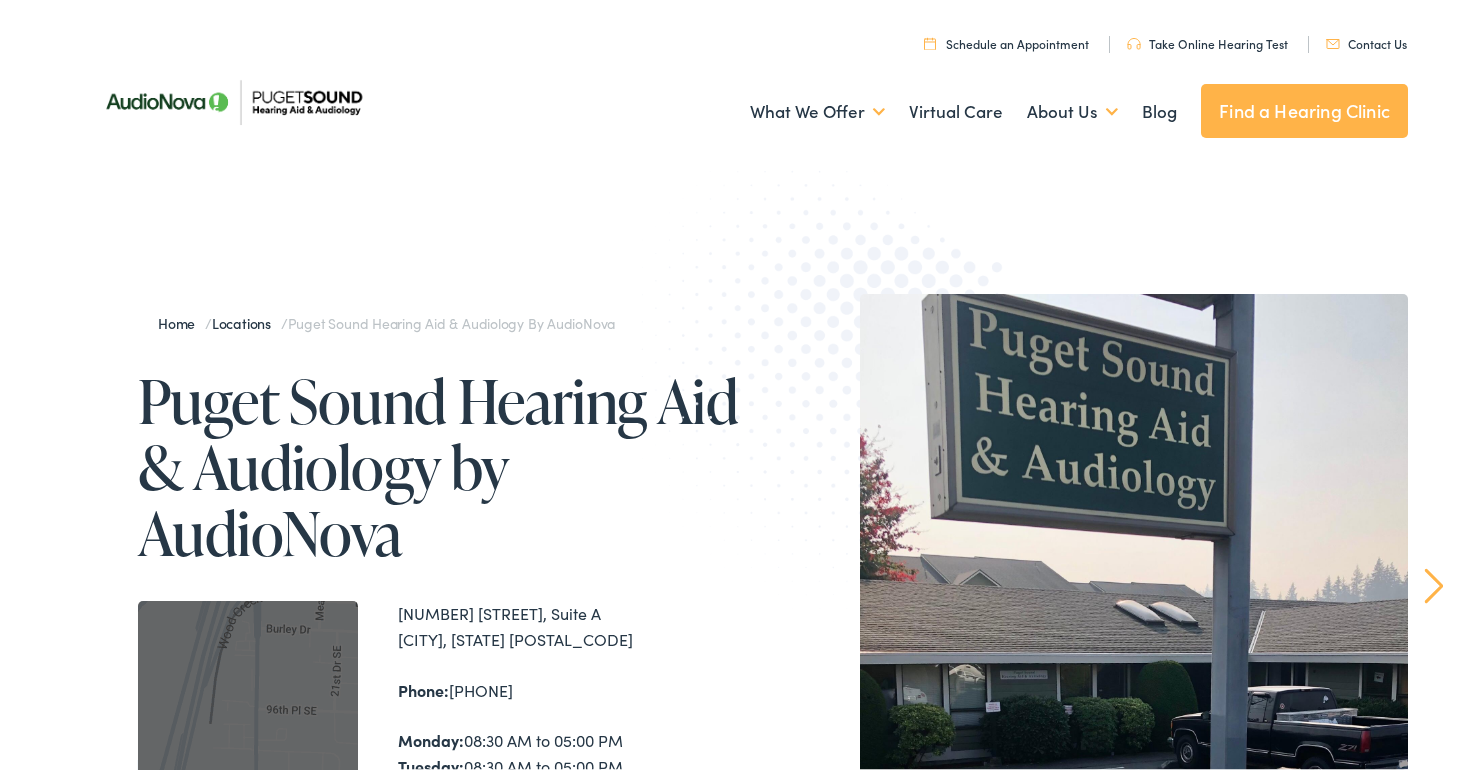 scroll, scrollTop: 500, scrollLeft: 0, axis: vertical 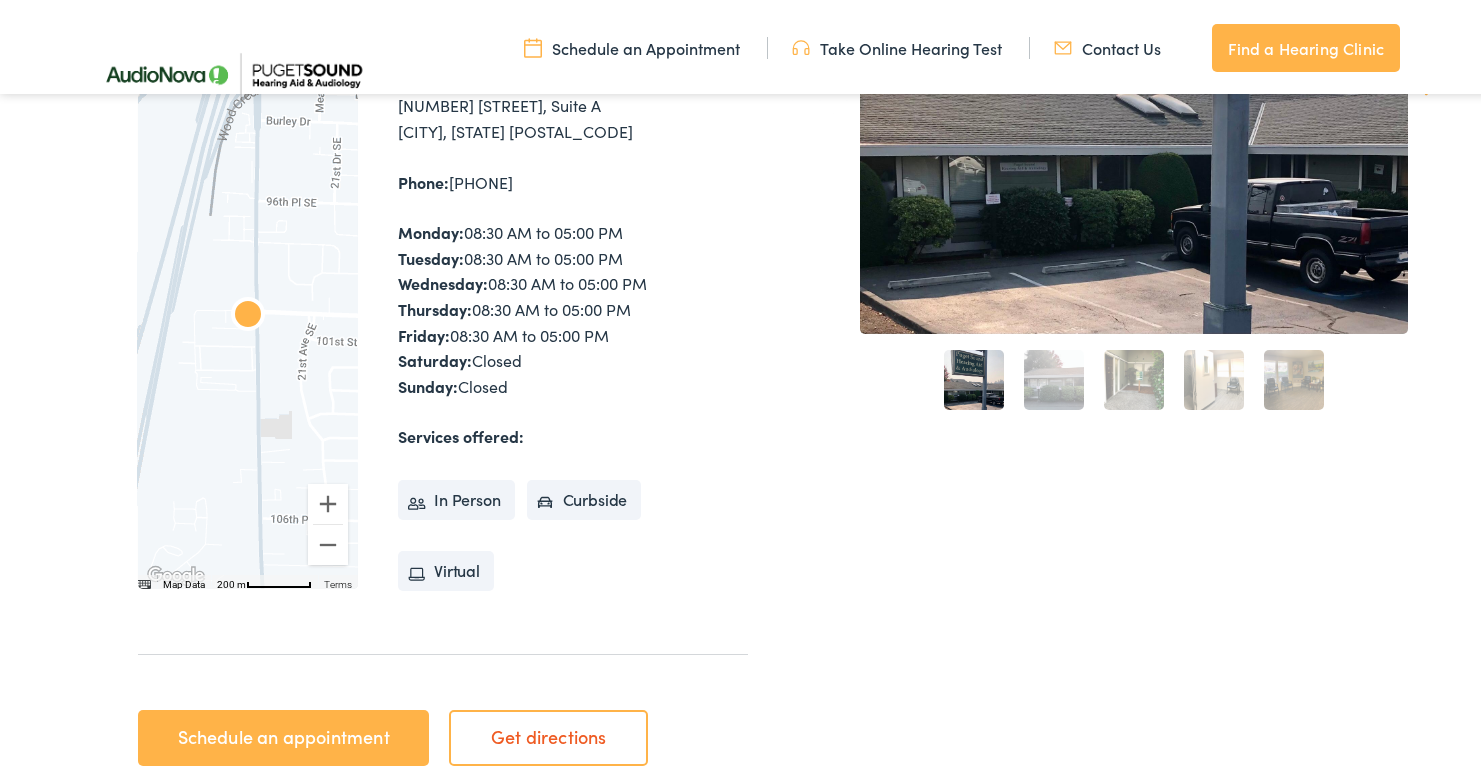 click on "Schedule an appointment" at bounding box center [283, 734] 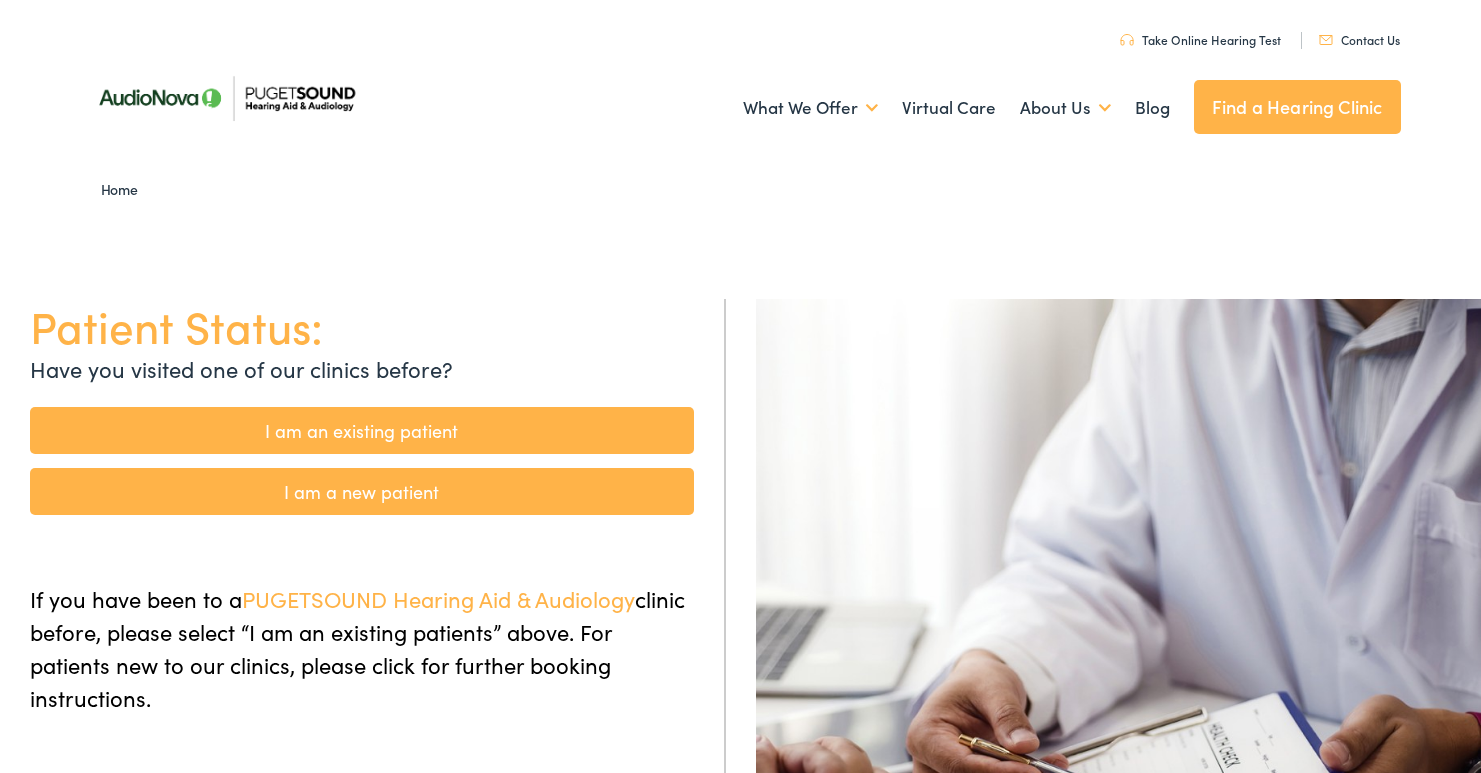 scroll, scrollTop: 0, scrollLeft: 0, axis: both 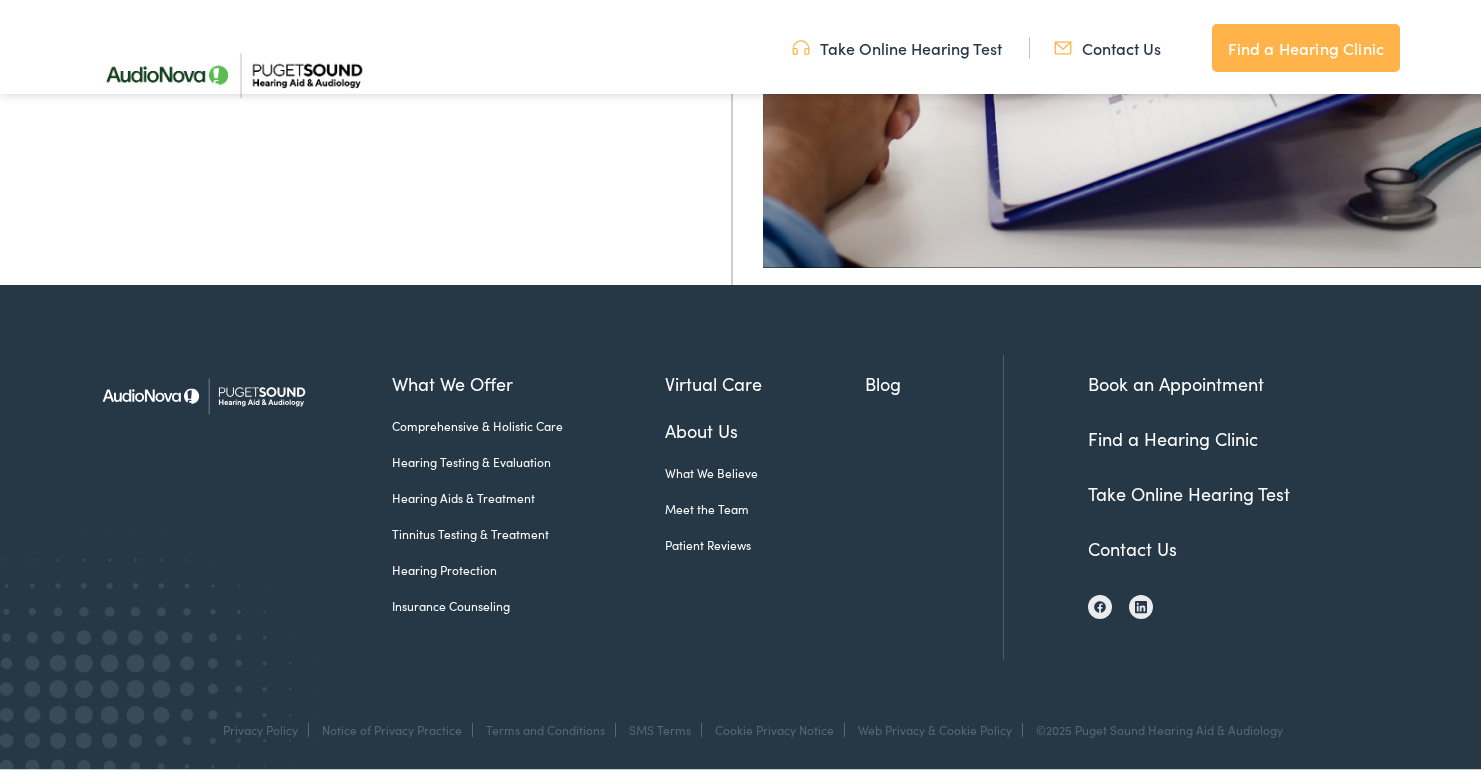 click on "Contact Us" at bounding box center [1132, 544] 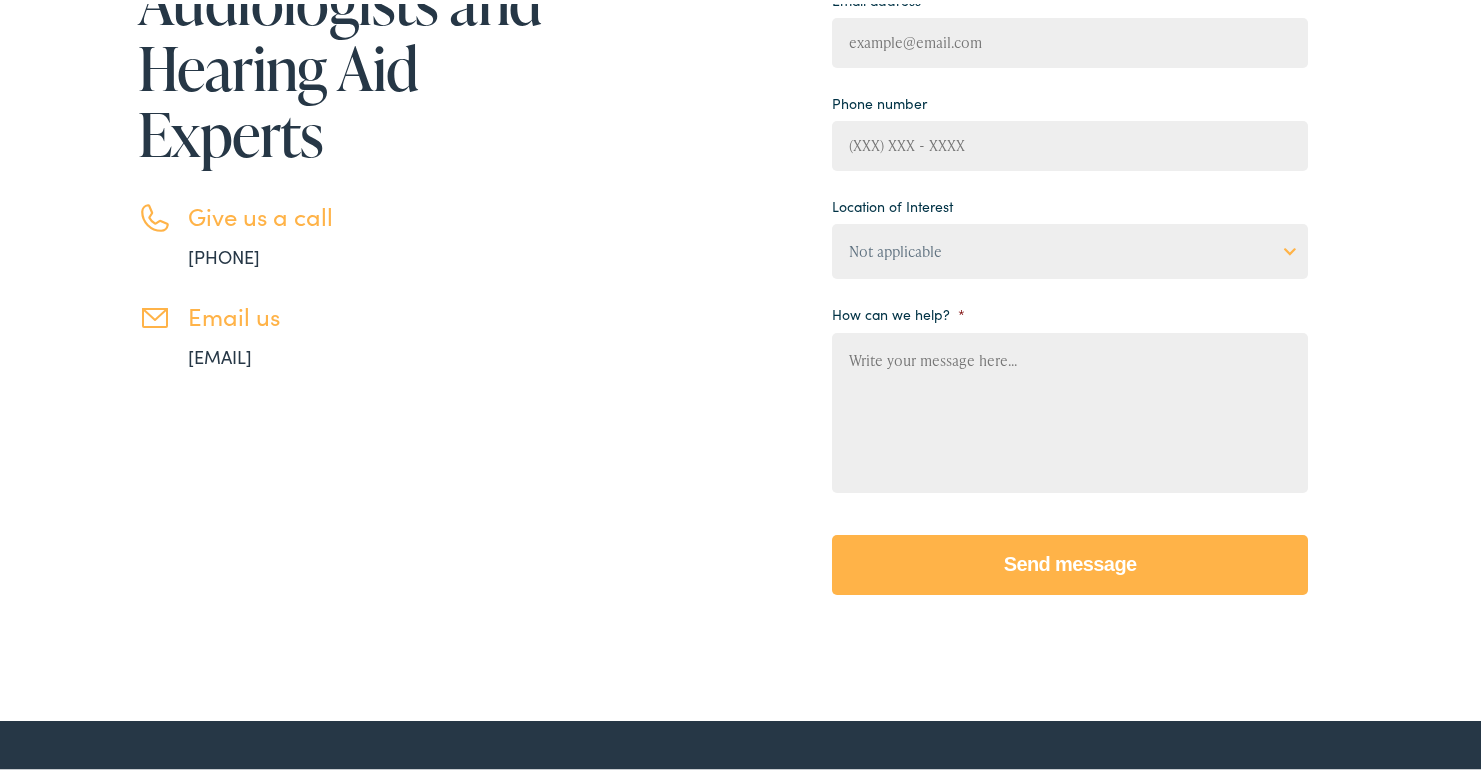 scroll, scrollTop: 500, scrollLeft: 0, axis: vertical 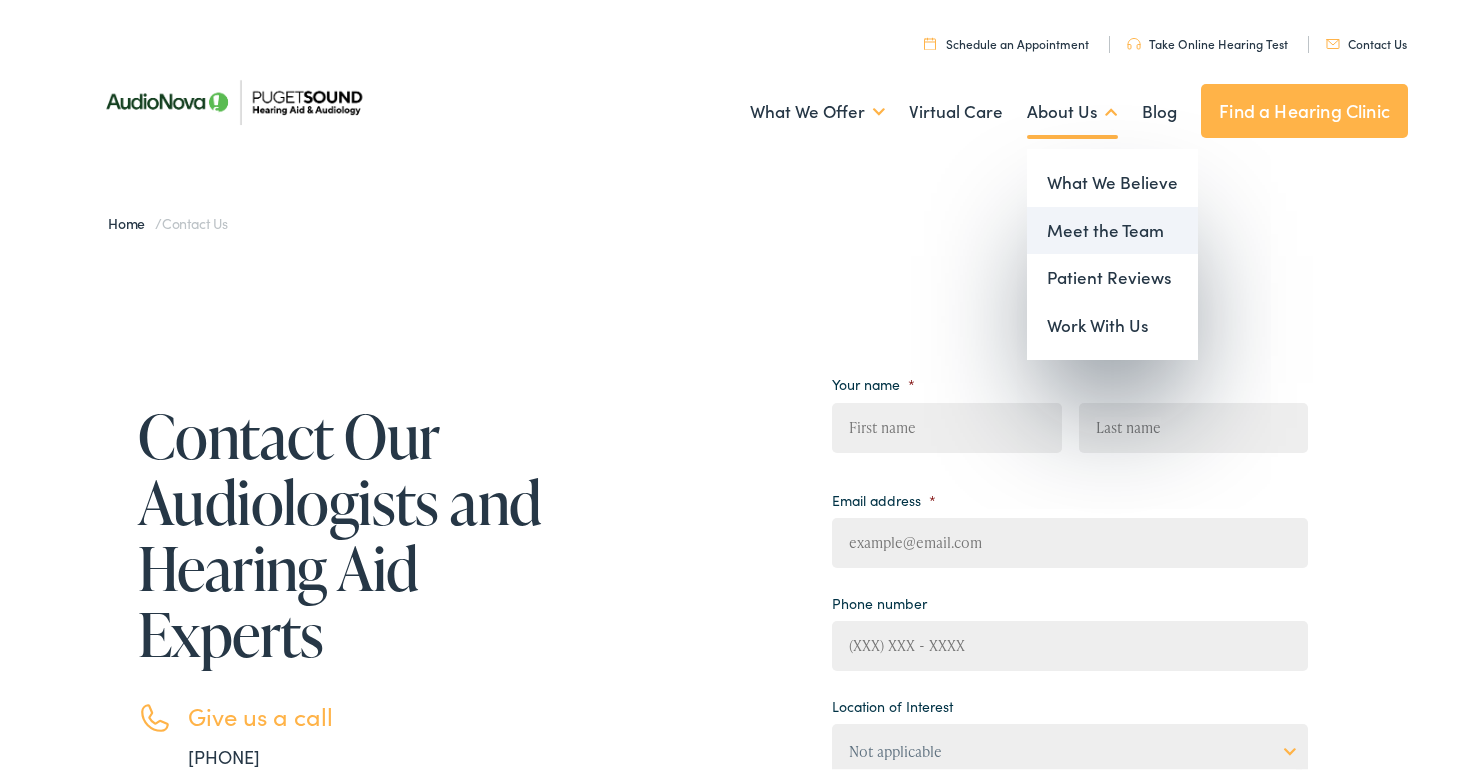 click on "Meet the Team" at bounding box center [1112, 227] 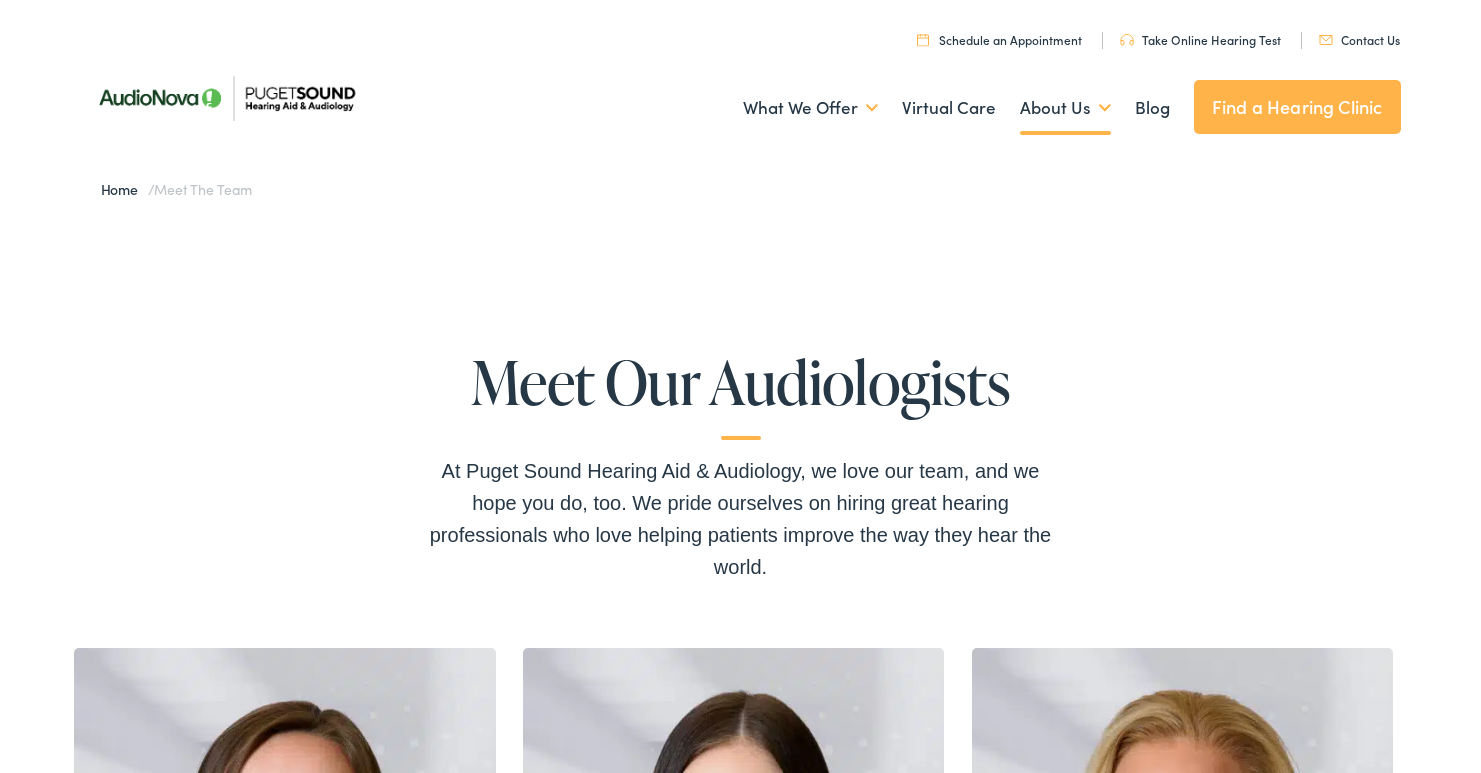 scroll, scrollTop: 1100, scrollLeft: 0, axis: vertical 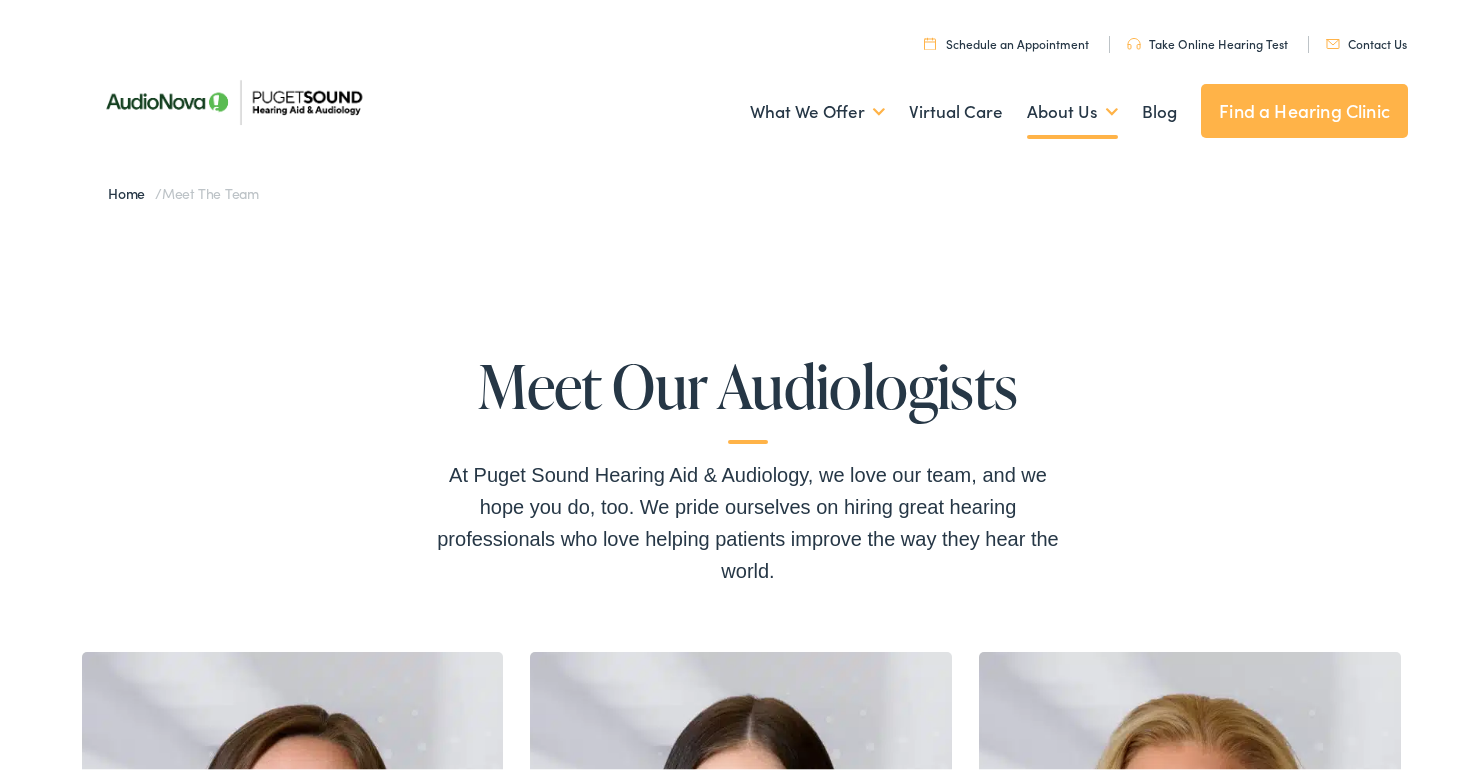 click on "Contact Us" at bounding box center (1366, 39) 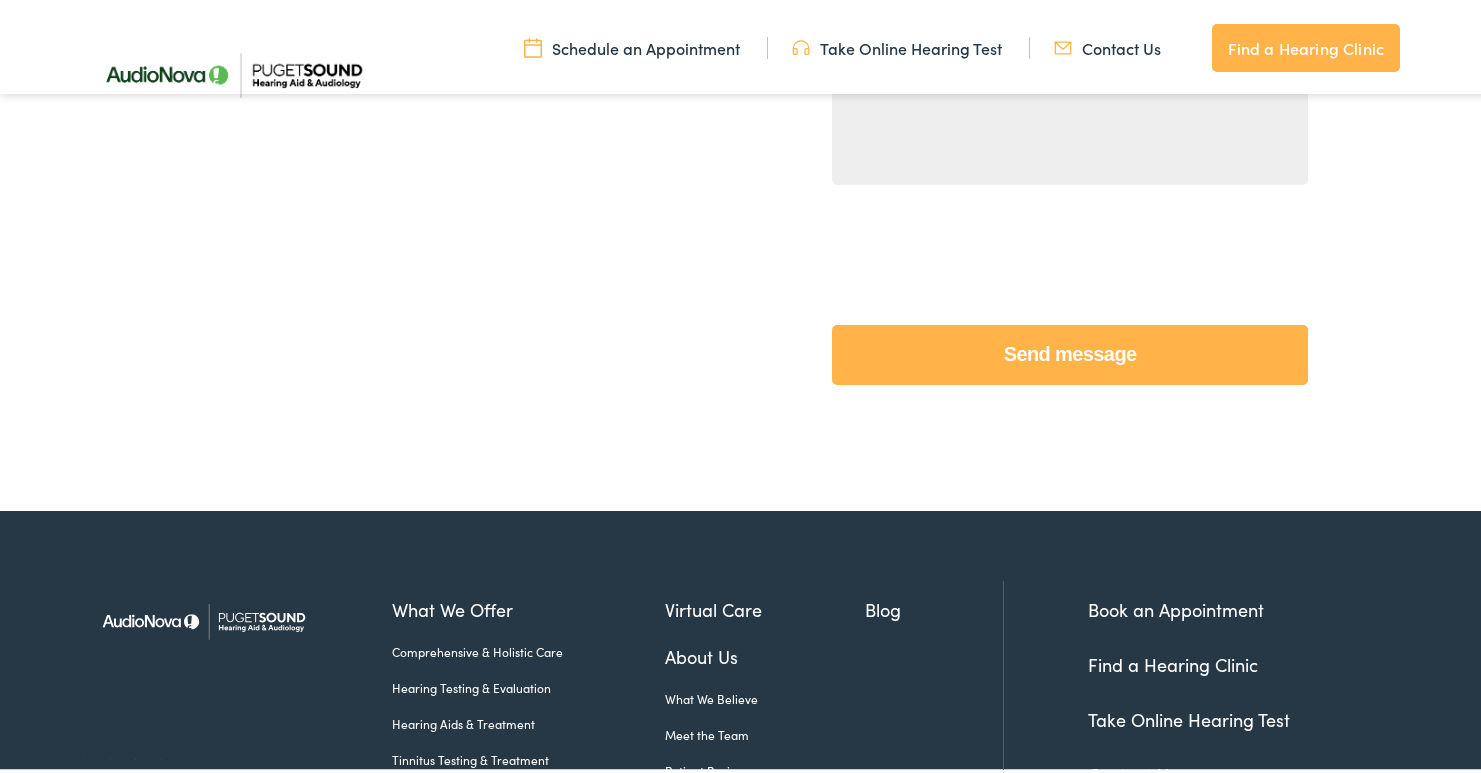 scroll, scrollTop: 800, scrollLeft: 0, axis: vertical 